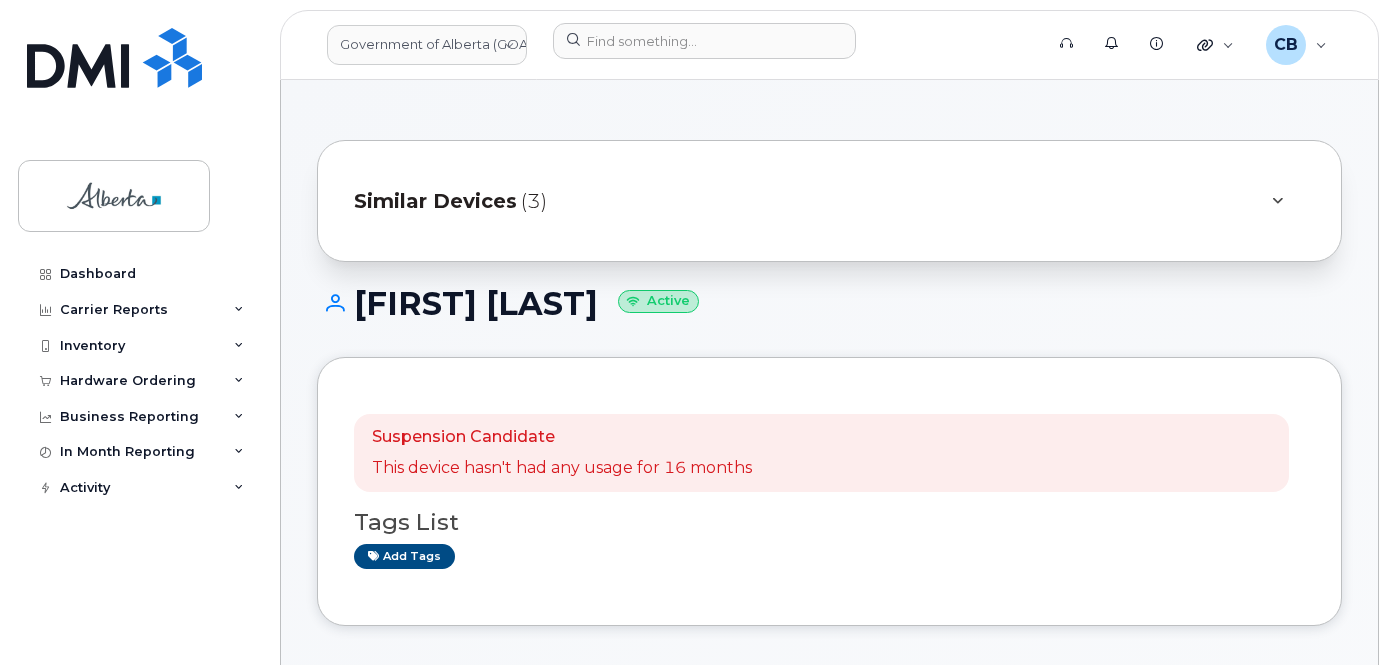 scroll, scrollTop: 100, scrollLeft: 0, axis: vertical 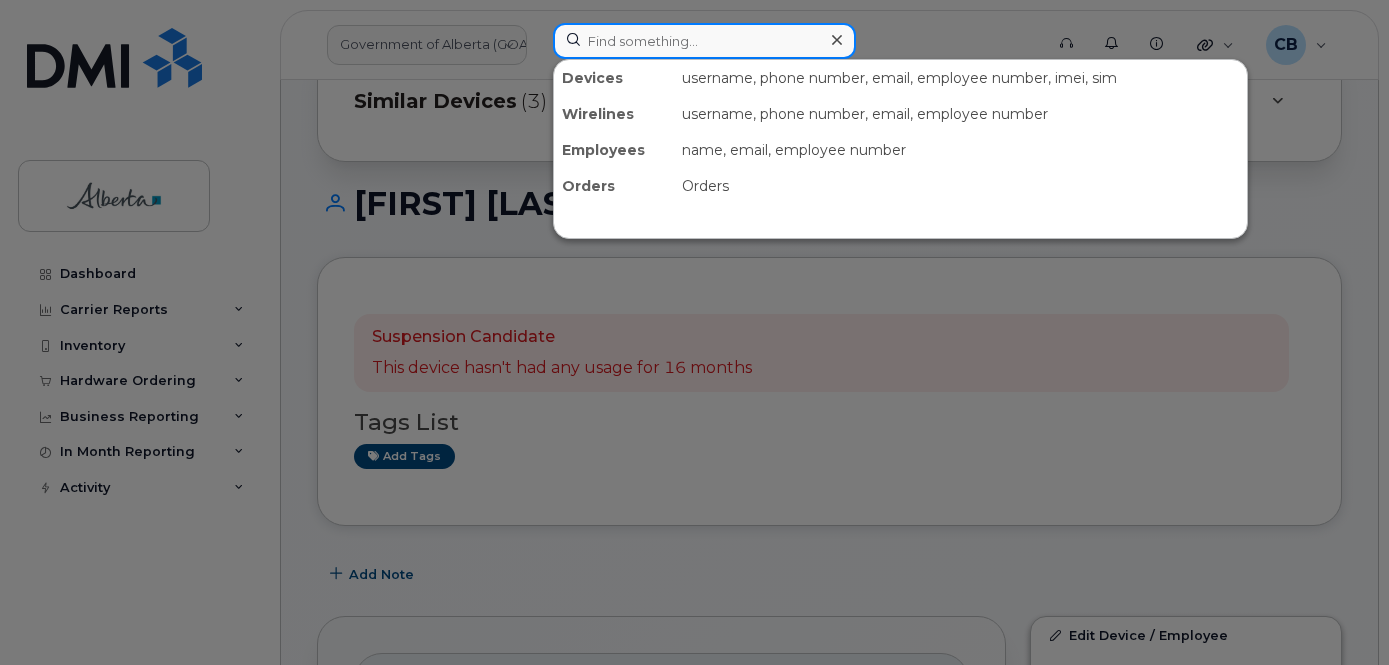 click at bounding box center (704, 41) 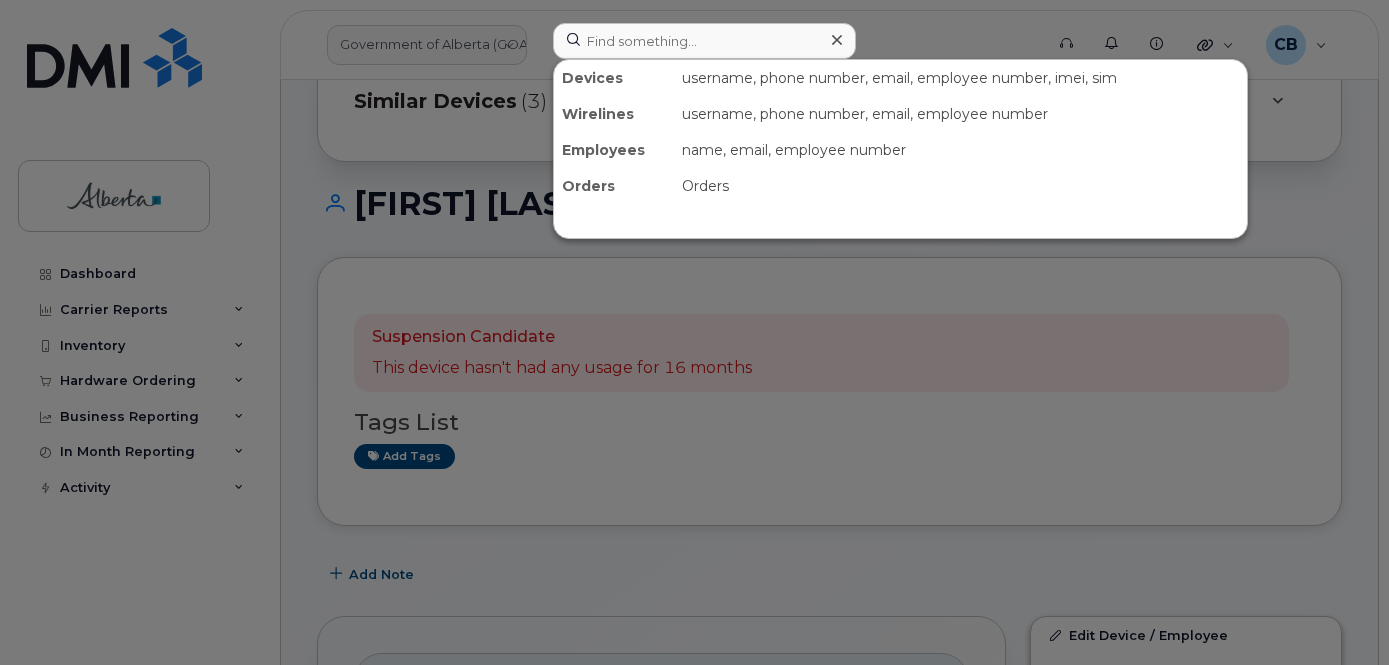 click at bounding box center (694, 332) 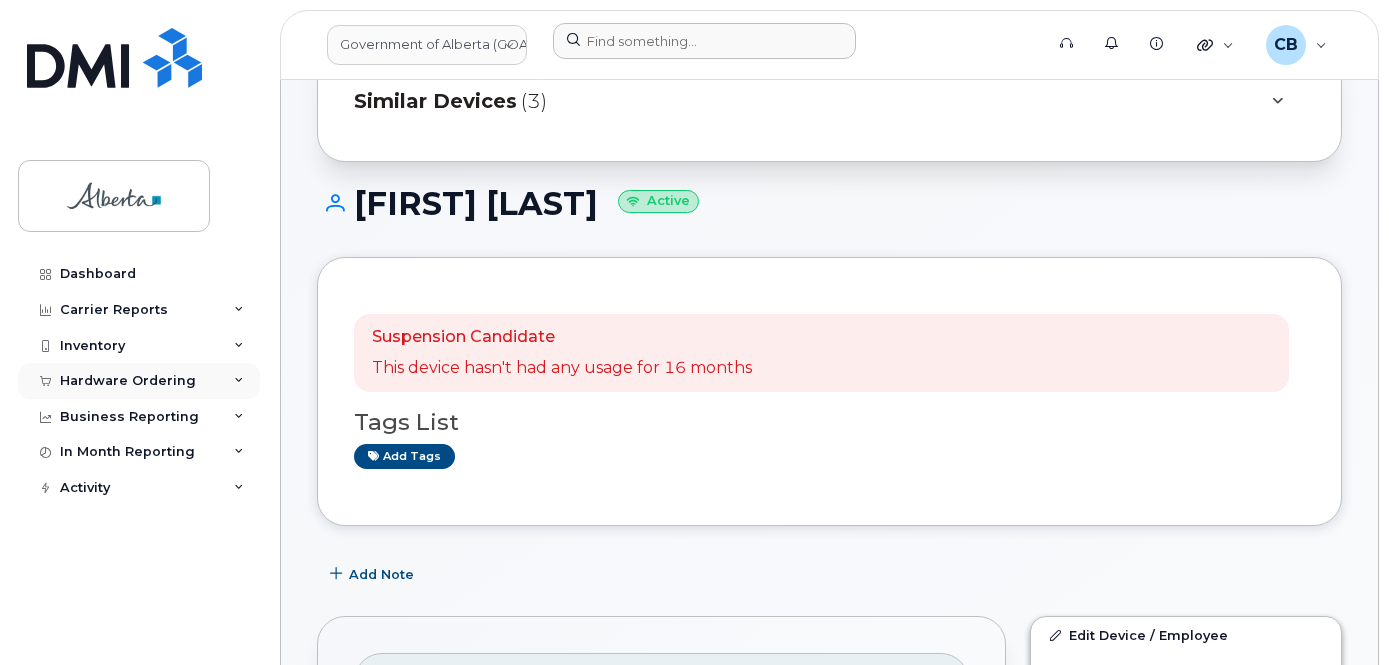 click on "Hardware Ordering" at bounding box center [128, 381] 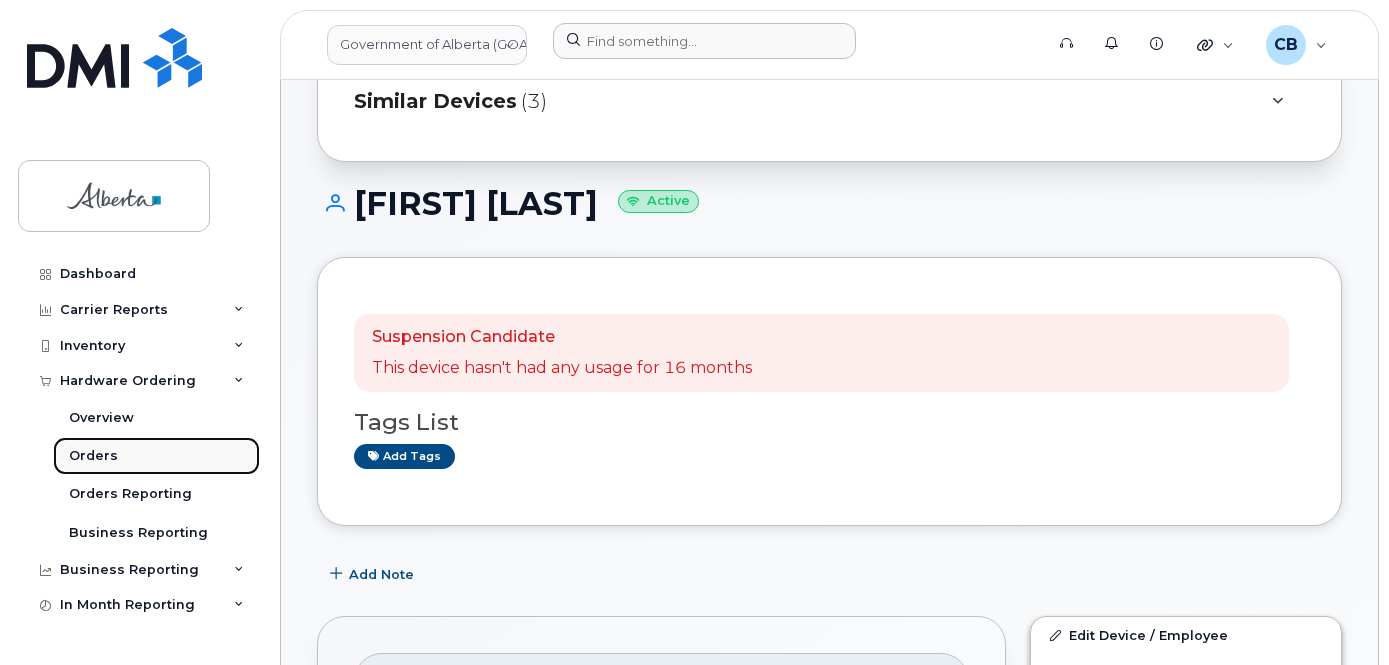 click on "Orders" at bounding box center (93, 456) 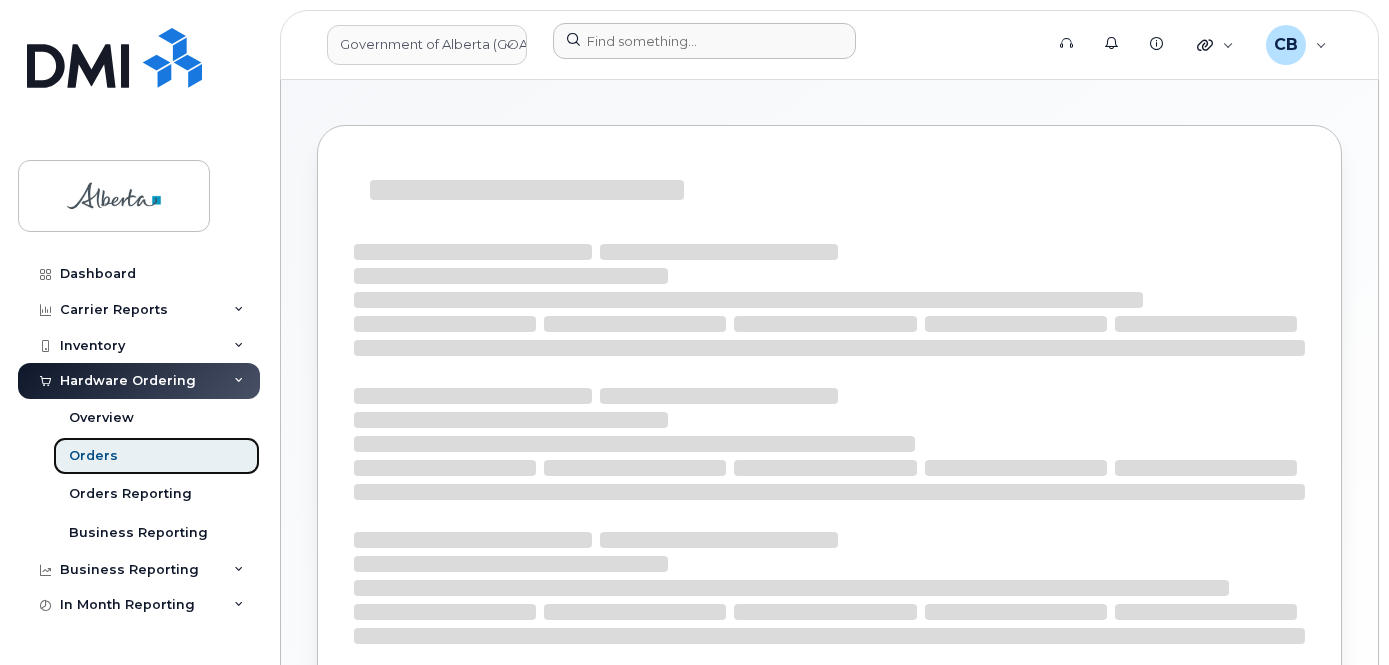 scroll, scrollTop: 0, scrollLeft: 0, axis: both 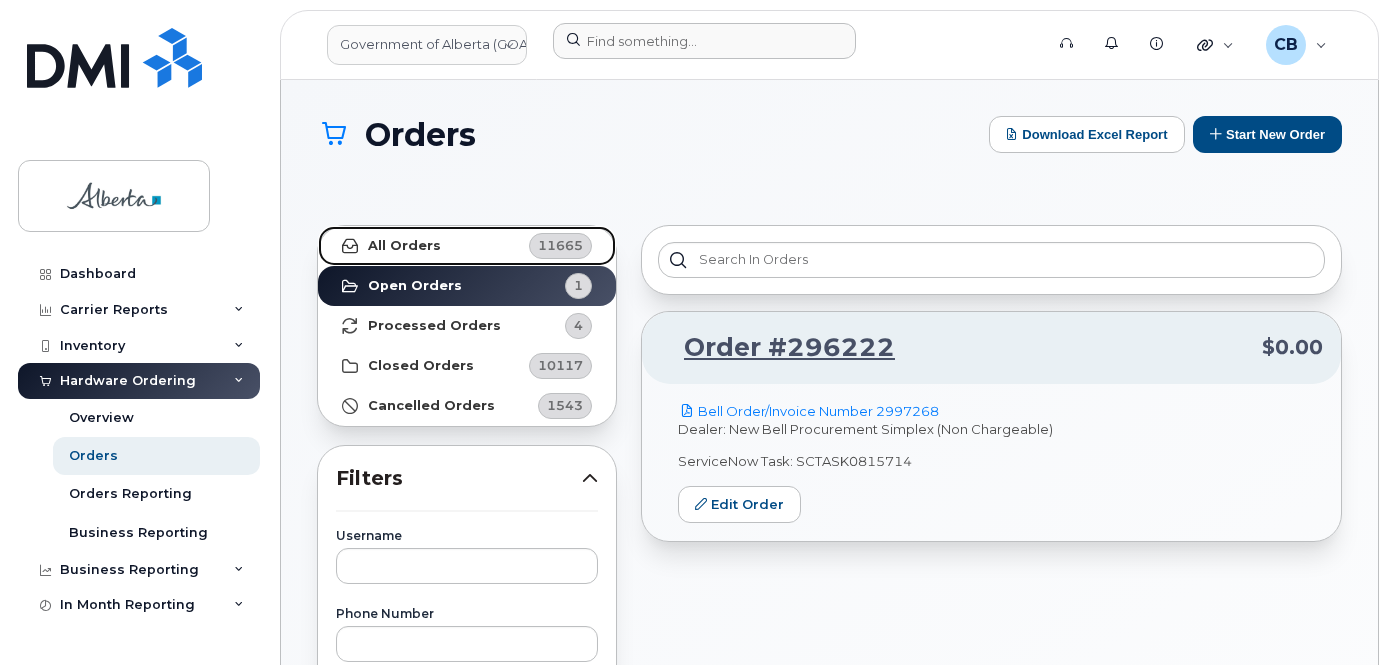 click on "All Orders" at bounding box center [404, 246] 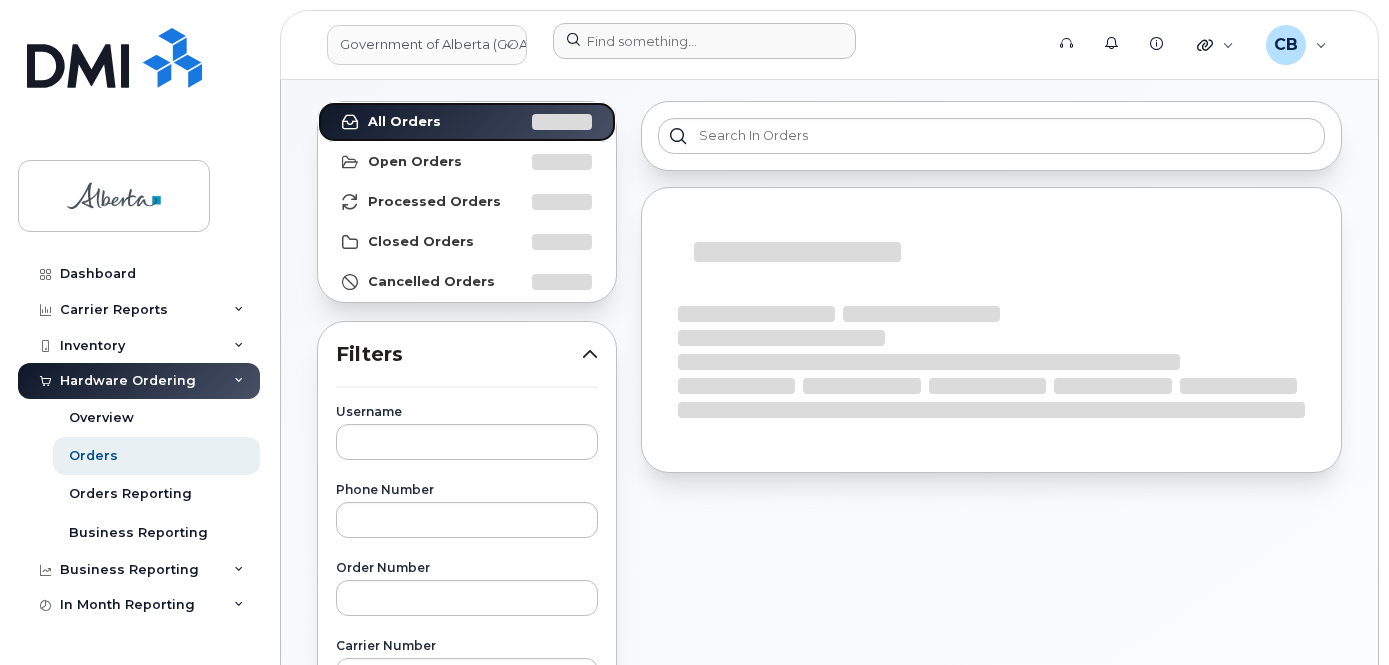 scroll, scrollTop: 300, scrollLeft: 0, axis: vertical 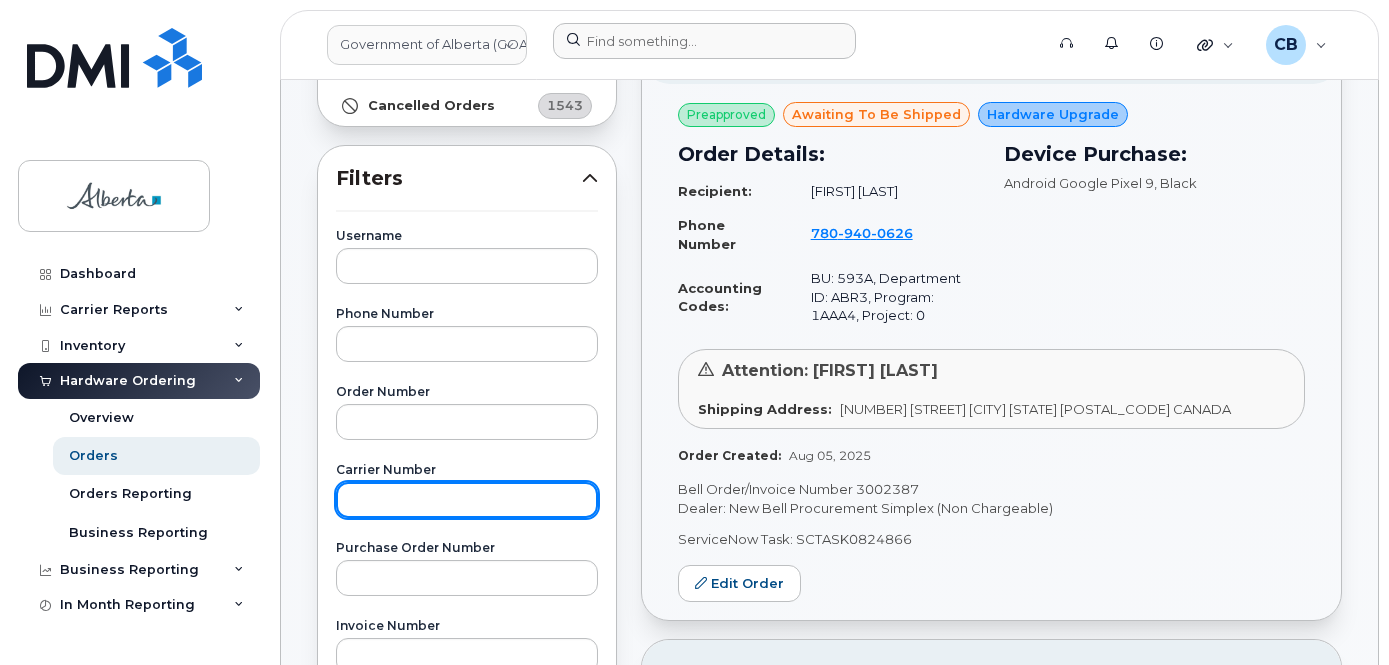 click at bounding box center (467, 500) 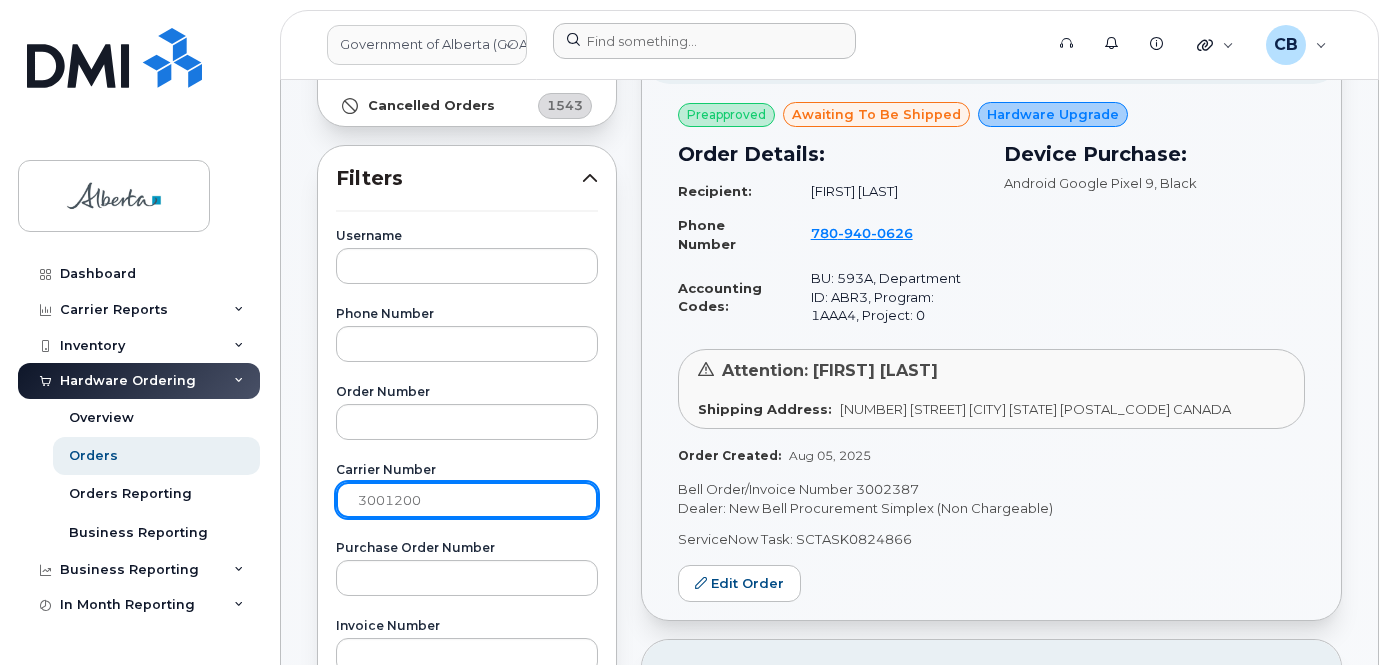 type on "3001200" 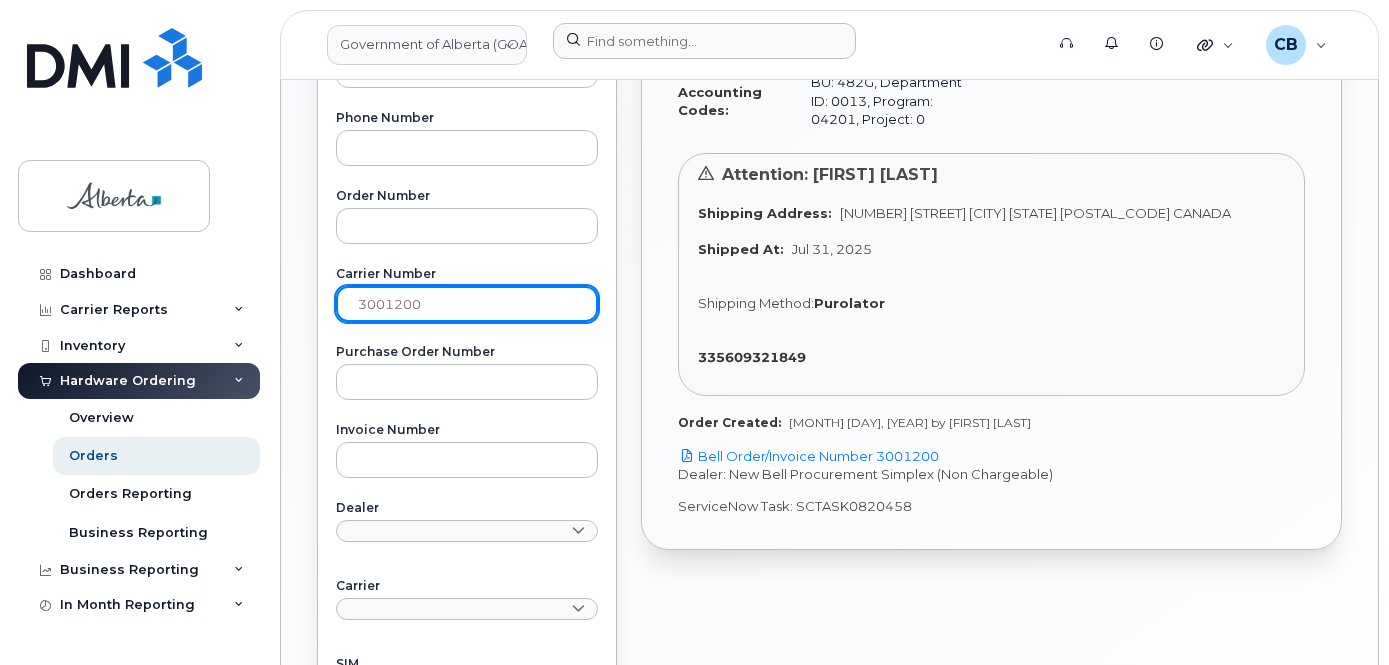 scroll, scrollTop: 500, scrollLeft: 0, axis: vertical 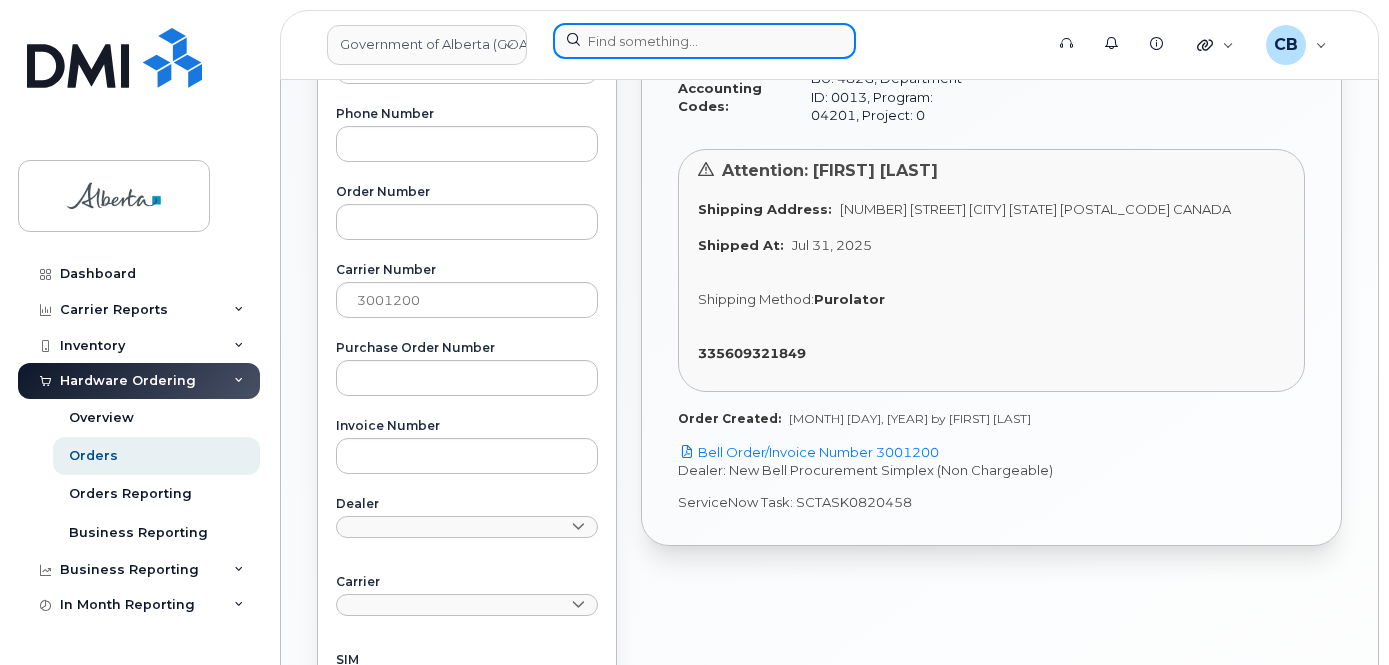 click at bounding box center [704, 41] 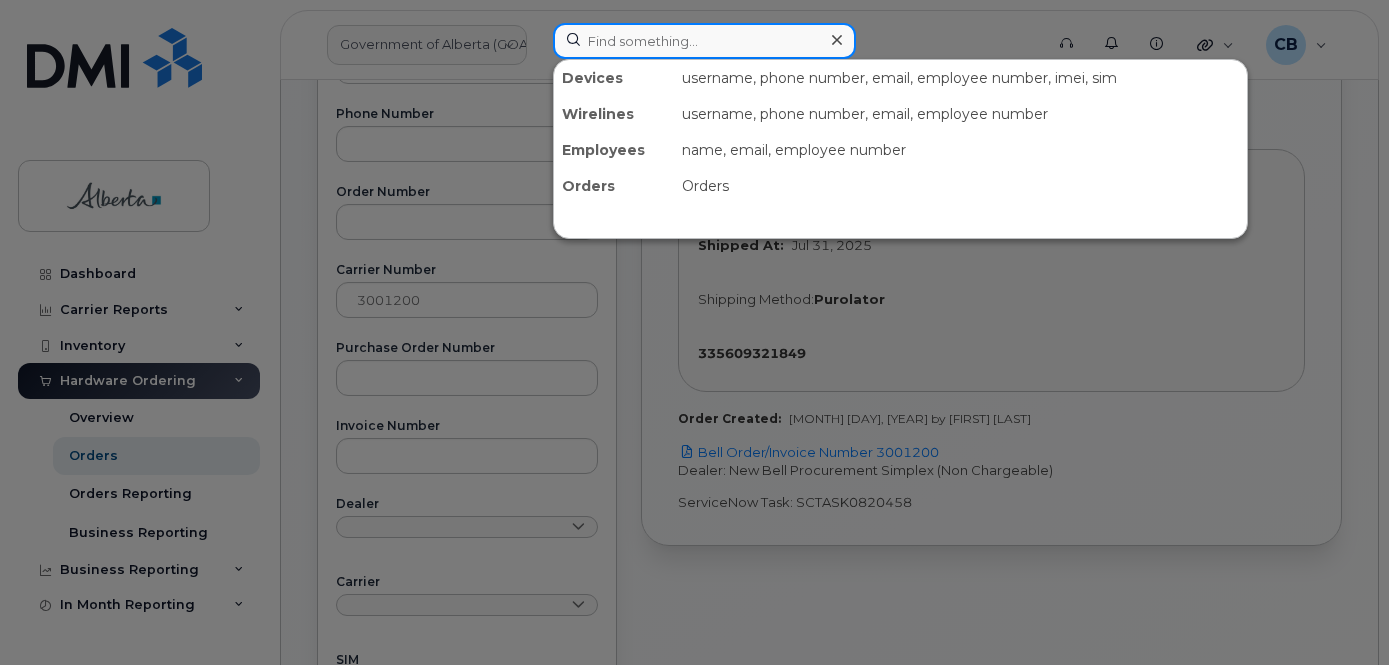 paste on "7805545990" 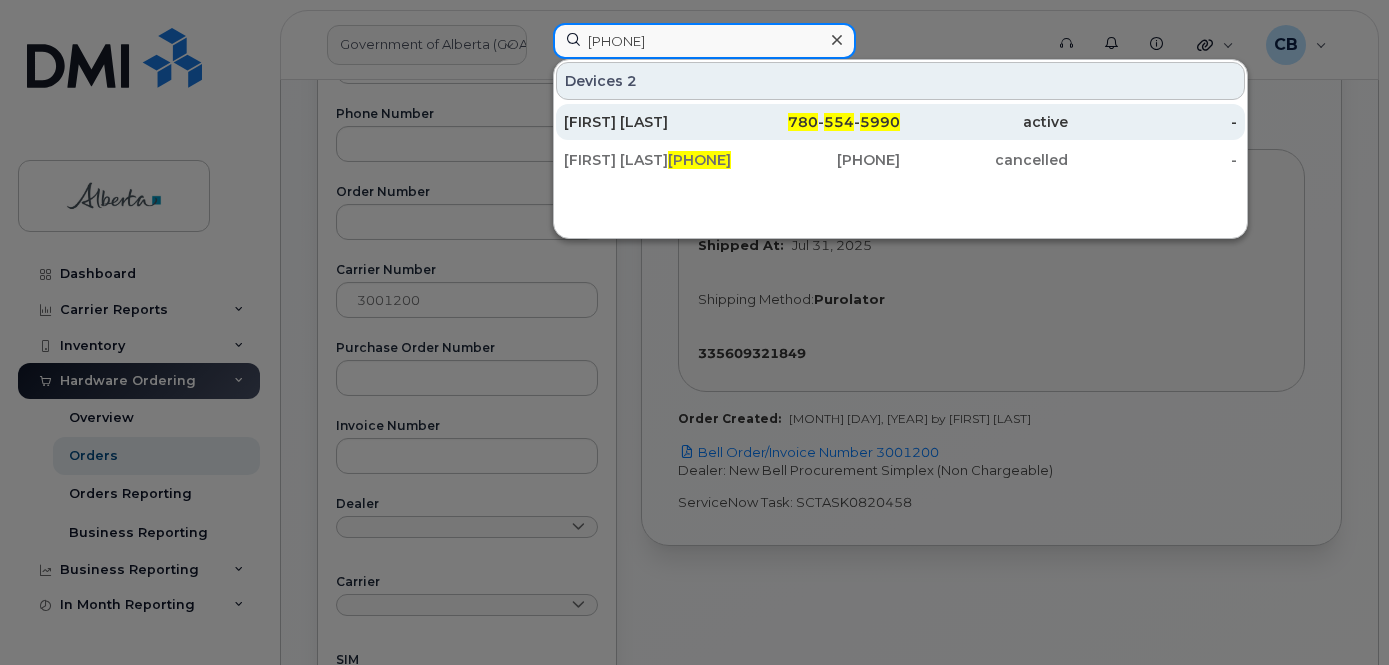 type on "7805545990" 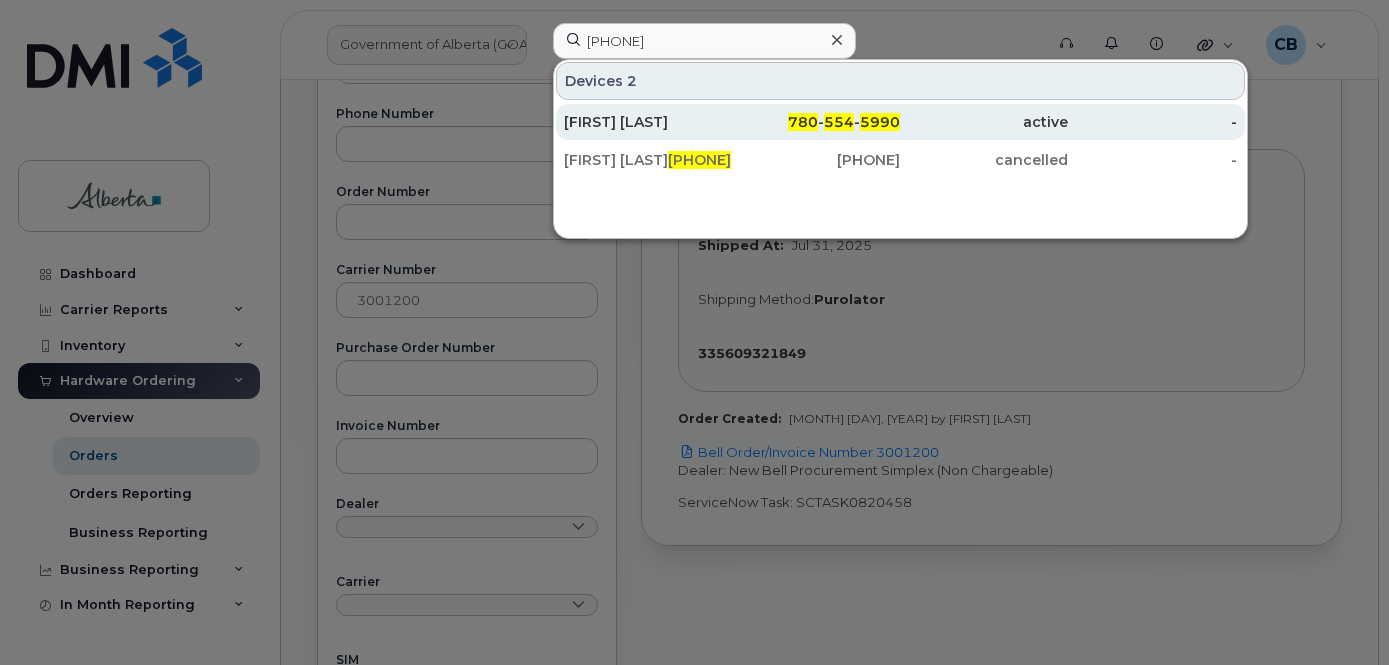 click on "[FIRST] [LAST]" at bounding box center (648, 122) 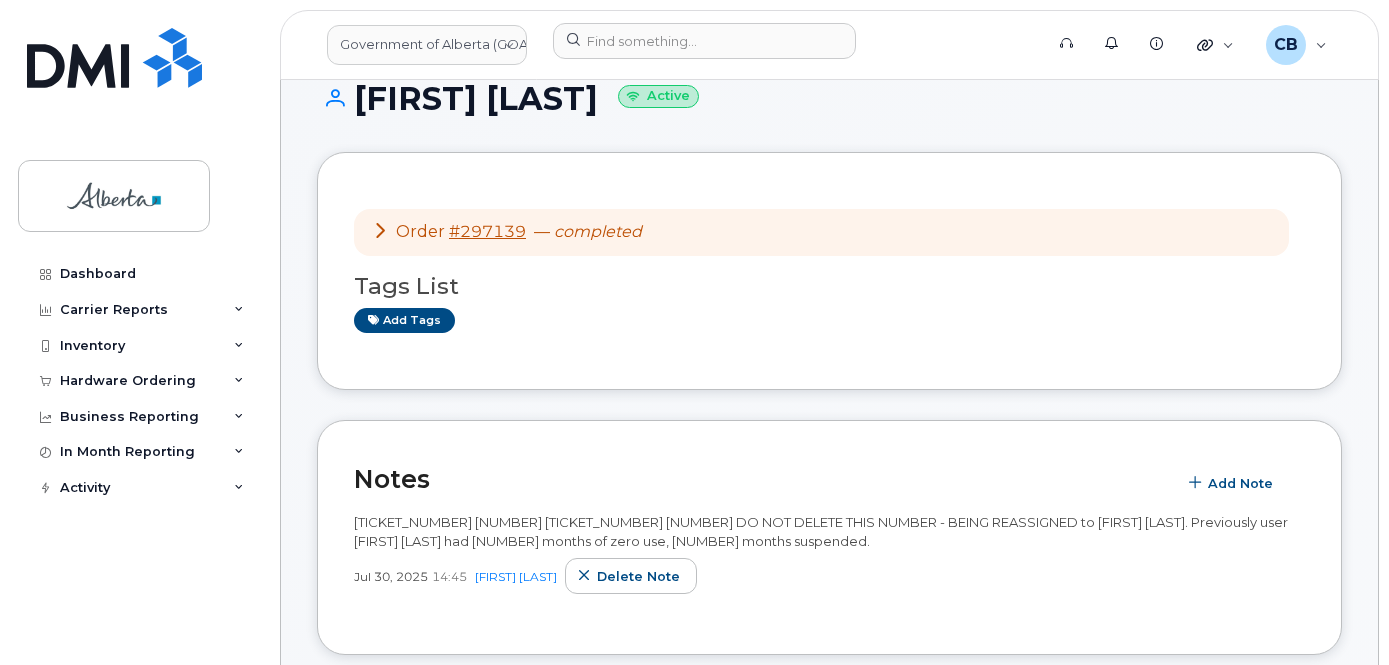 scroll, scrollTop: 0, scrollLeft: 0, axis: both 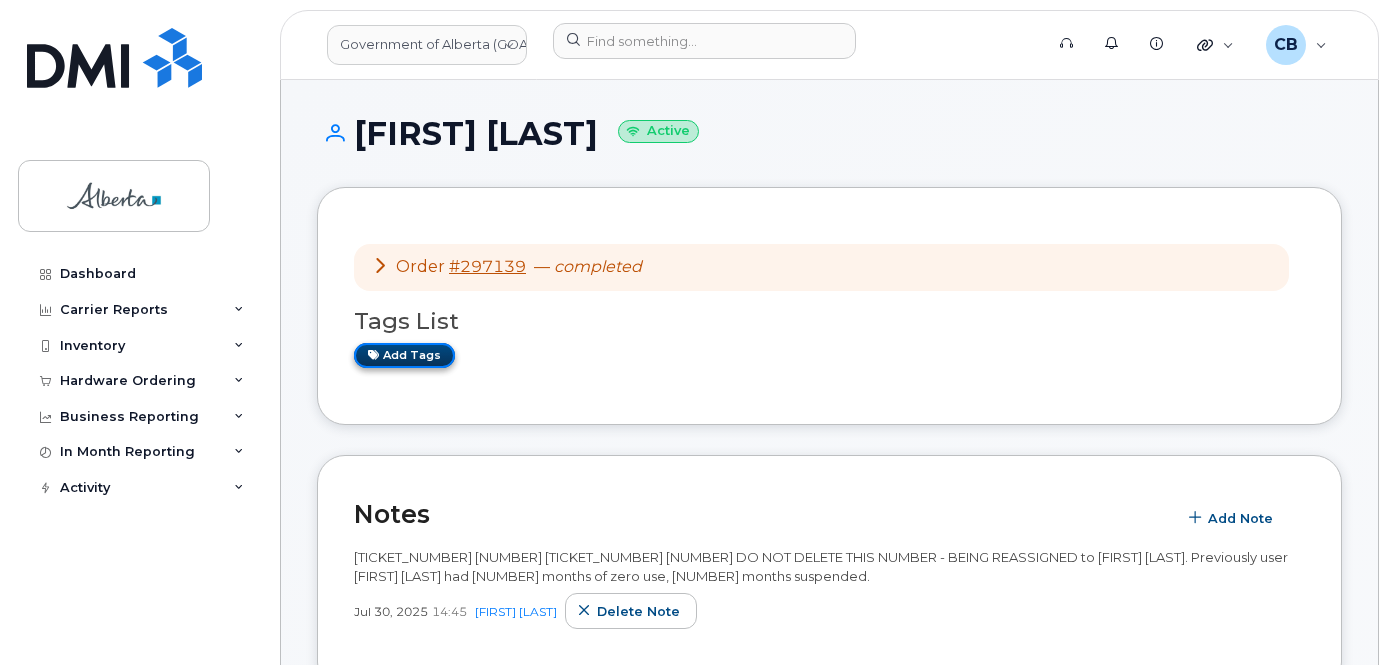 click on "Add tags" at bounding box center (404, 355) 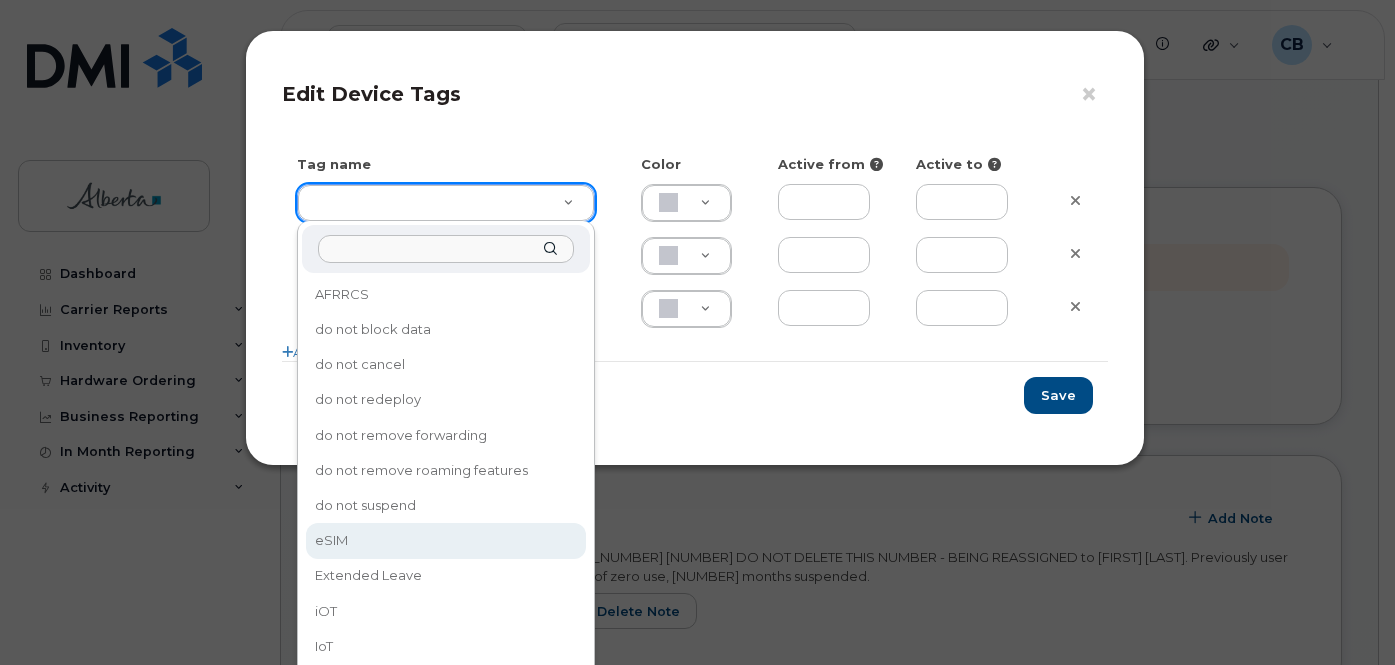 type on "eSIM" 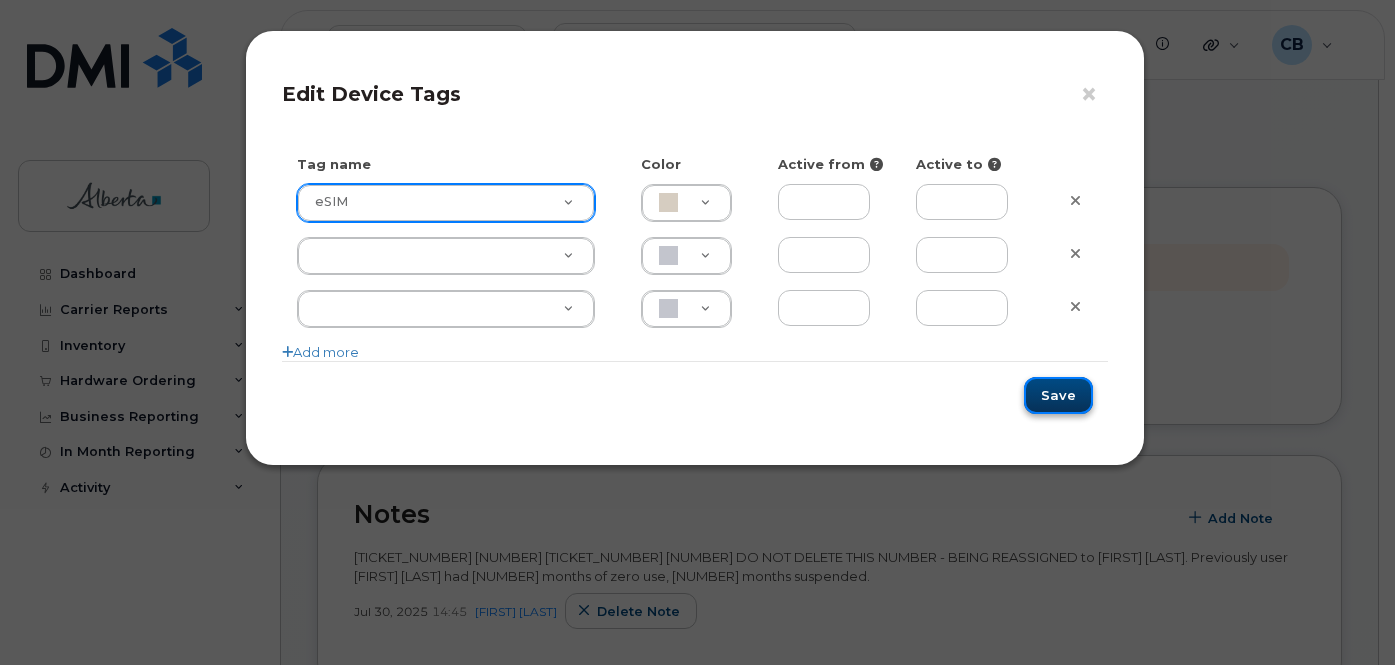 click on "Save" at bounding box center (1058, 395) 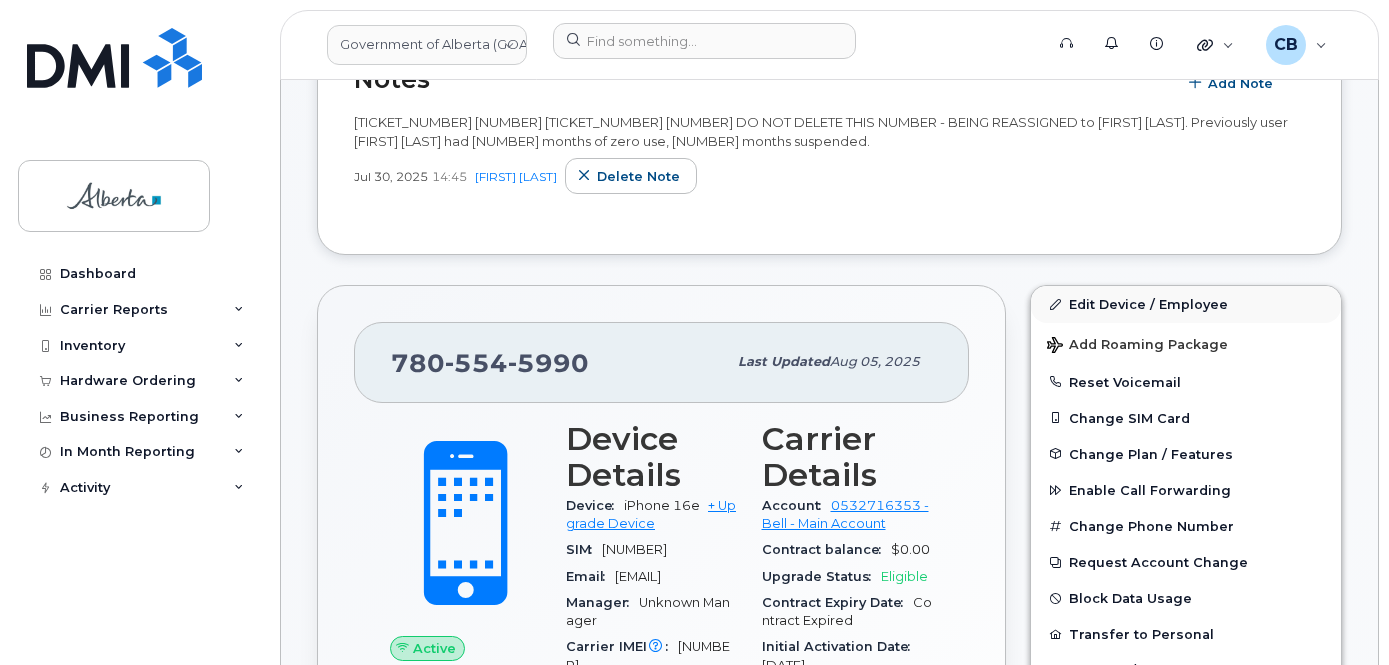 scroll, scrollTop: 400, scrollLeft: 0, axis: vertical 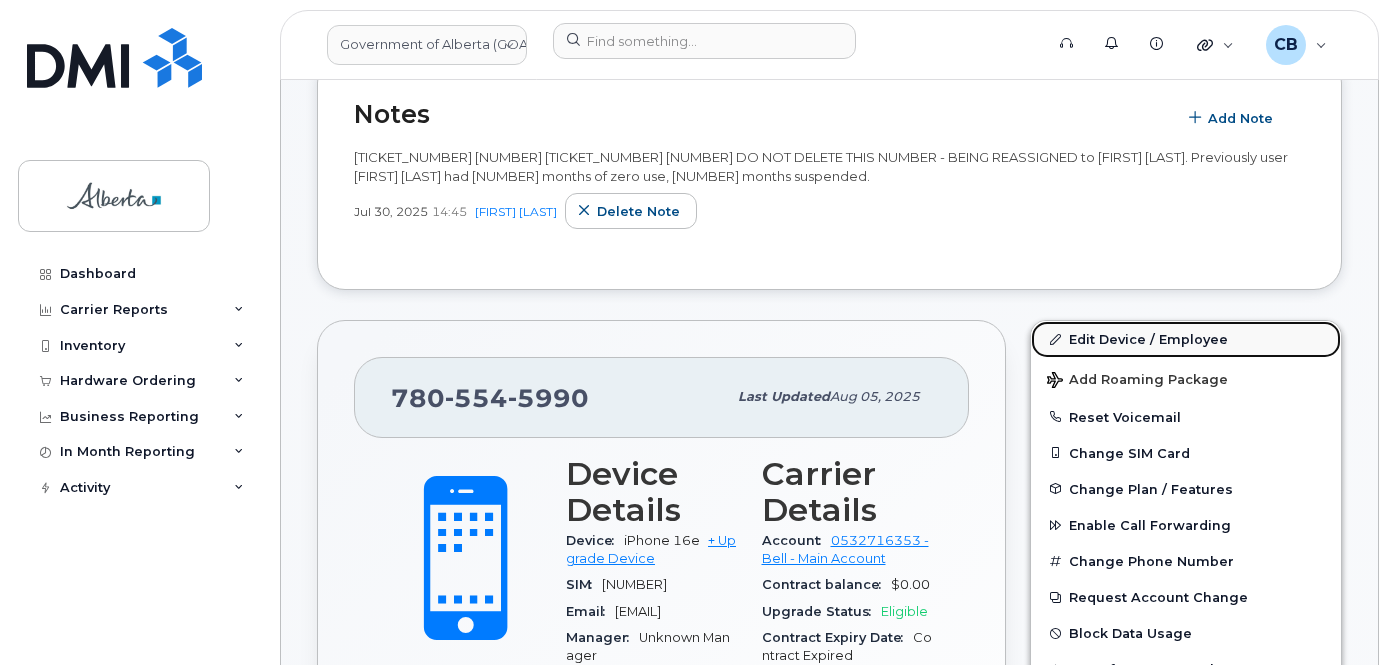 click on "Edit Device / Employee" at bounding box center [1186, 339] 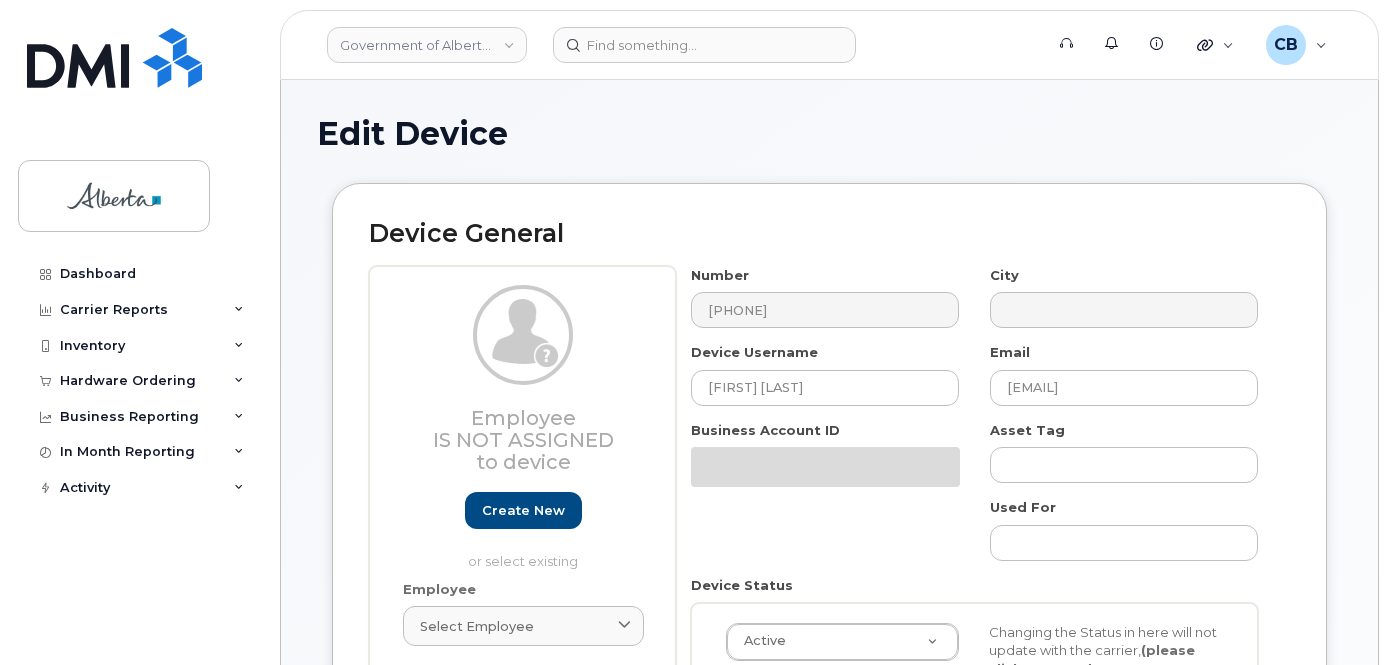 select on "[NUMBER]" 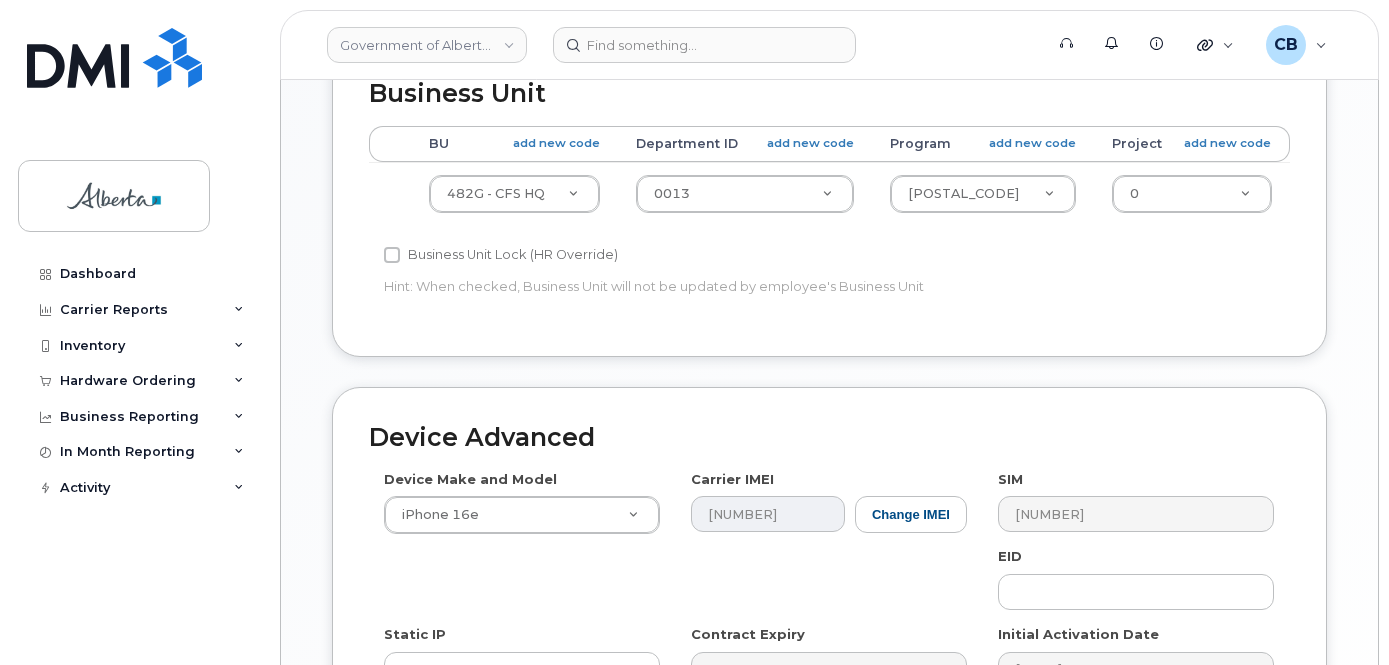 scroll, scrollTop: 840, scrollLeft: 0, axis: vertical 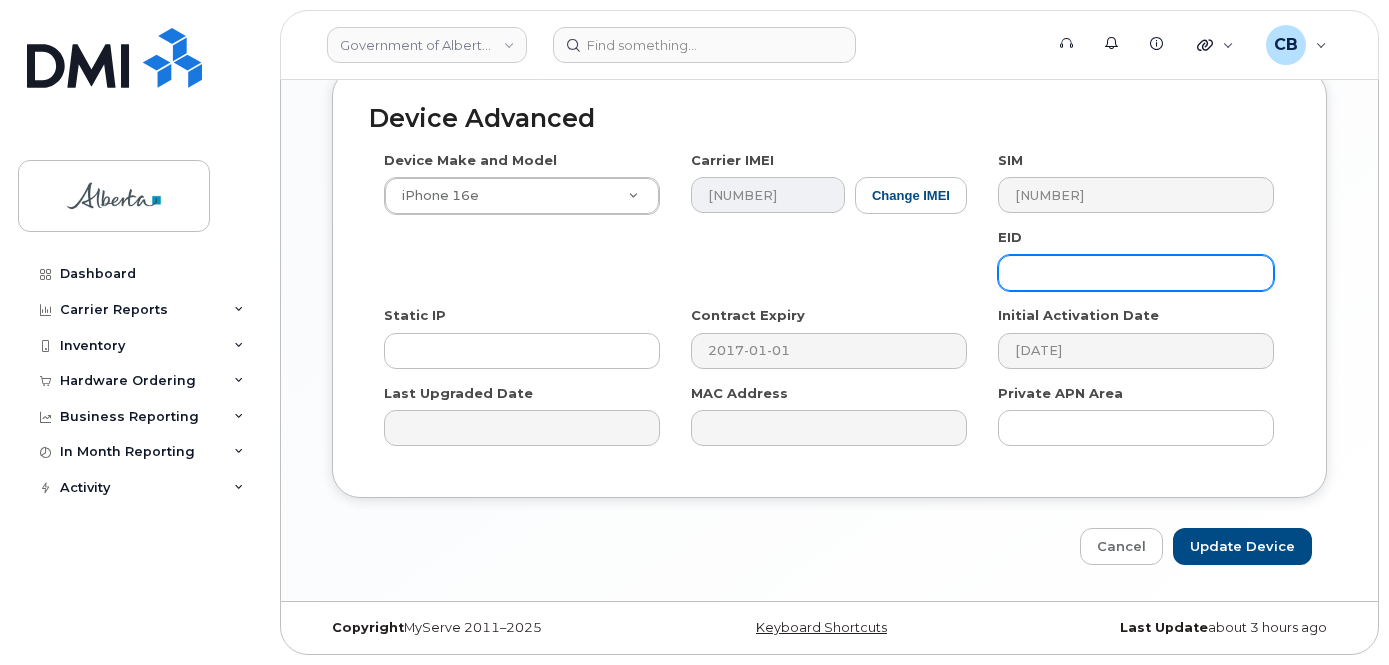 click at bounding box center (1136, 273) 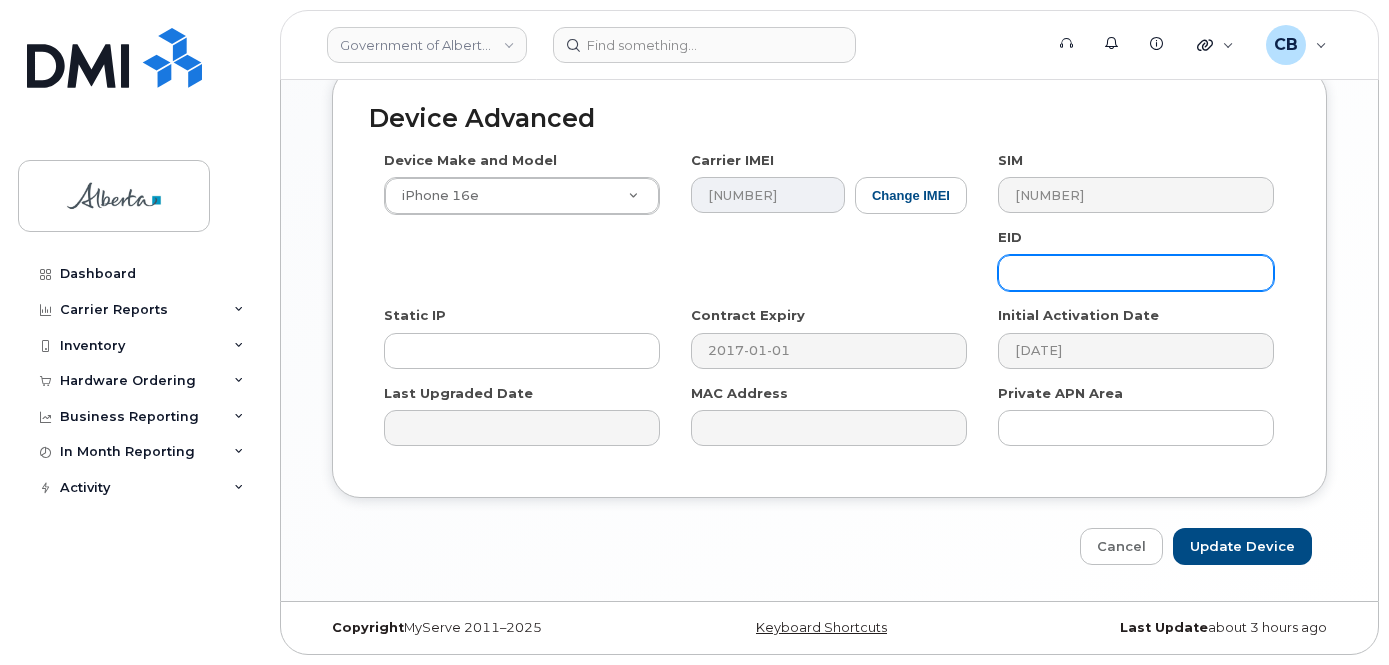 click at bounding box center (1136, 273) 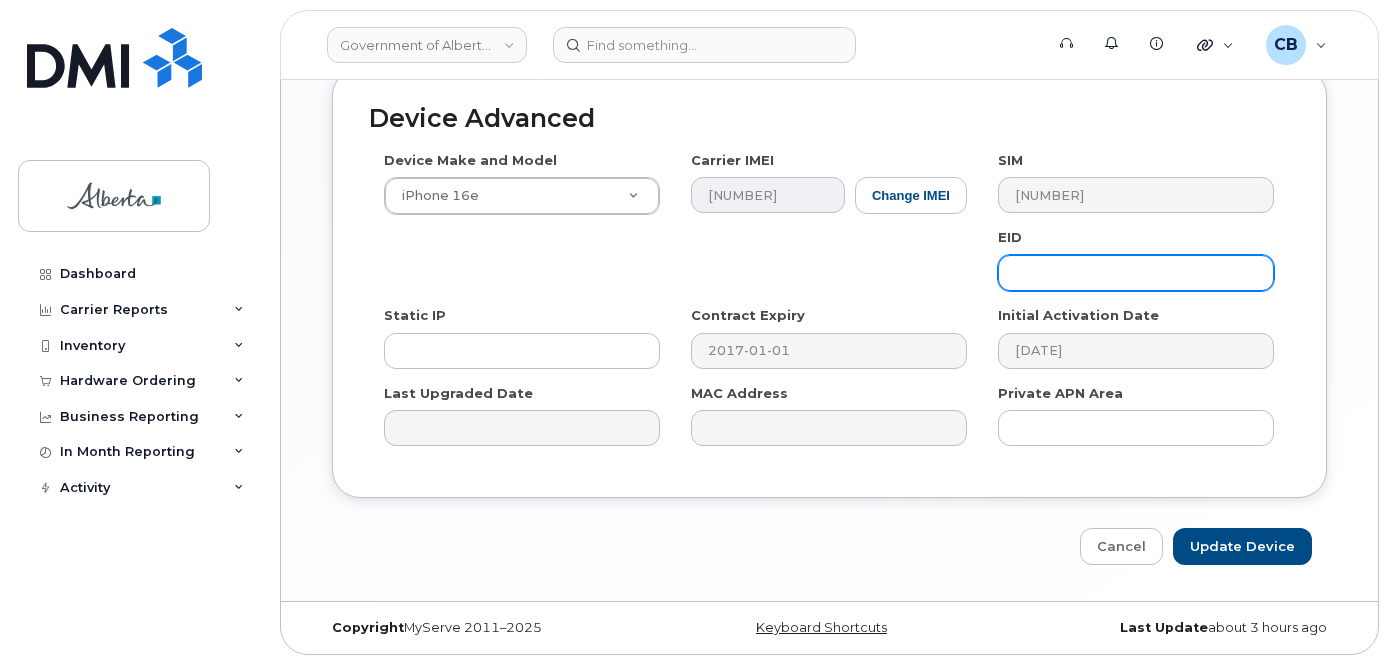 paste on "89043052010008887025009957872212" 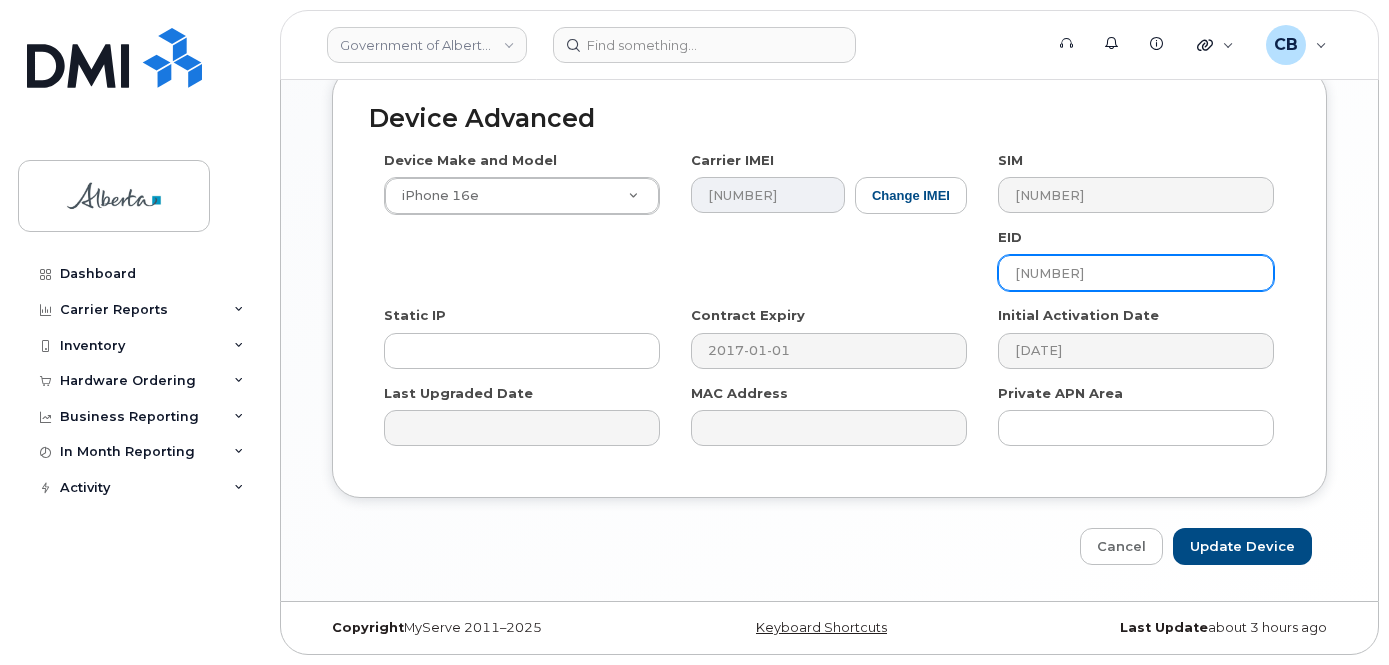 scroll, scrollTop: 0, scrollLeft: 44, axis: horizontal 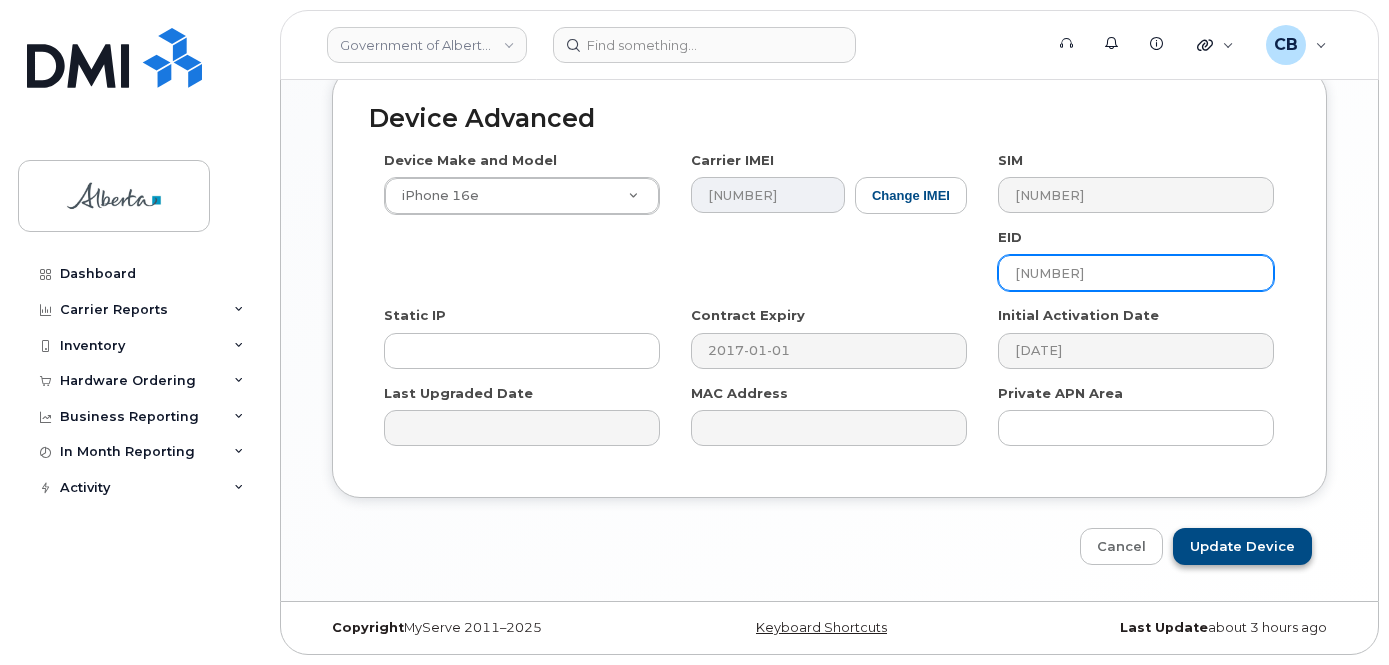 type on "89043052010008887025009957872212" 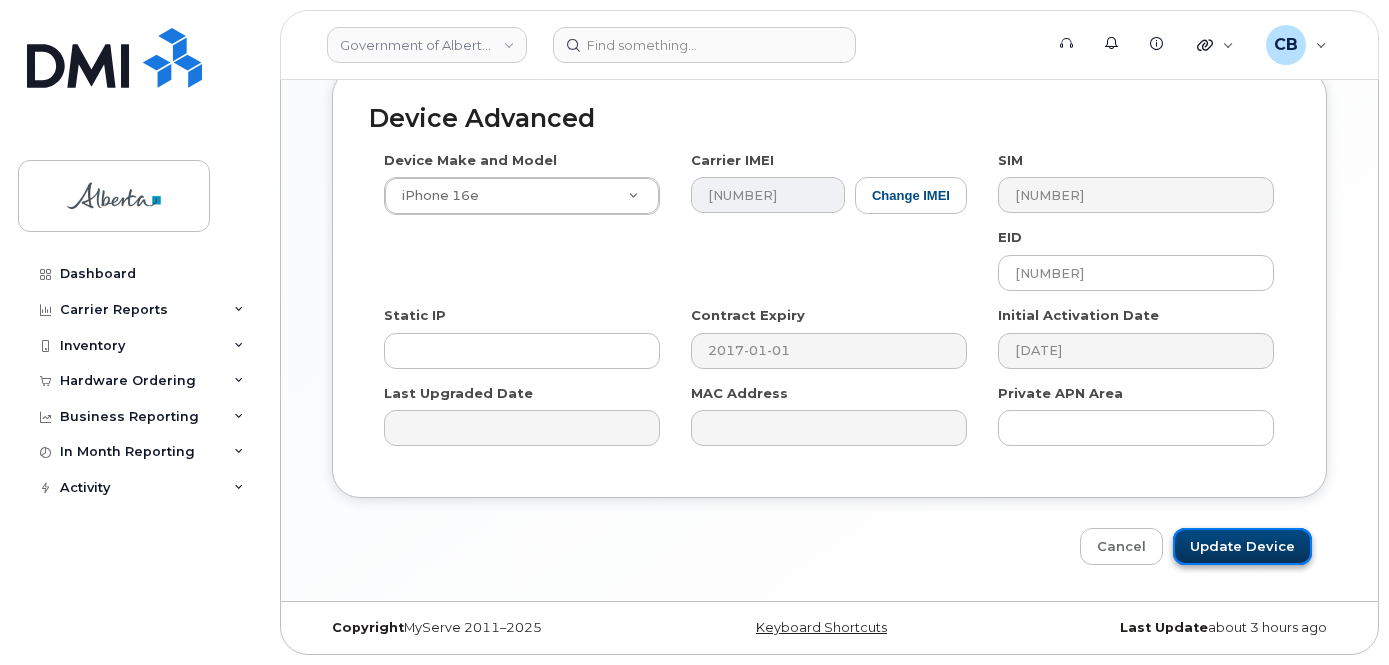 click on "Update Device" at bounding box center (1242, 546) 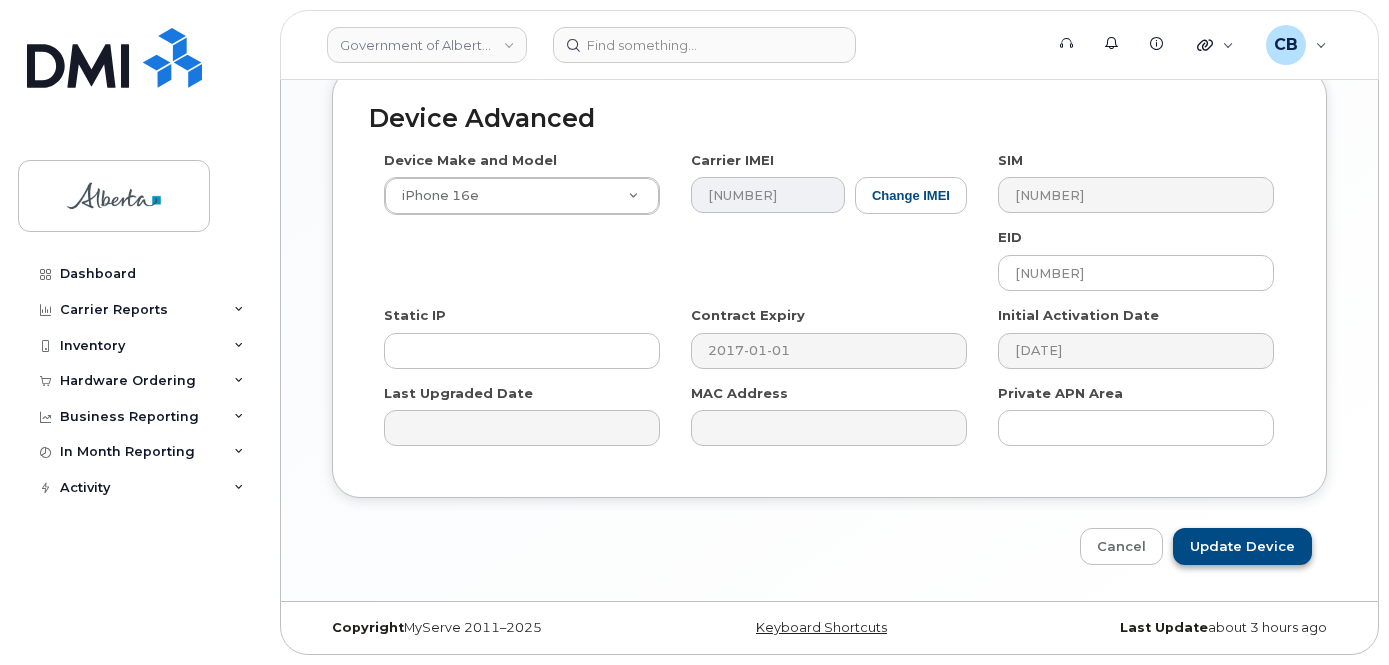 type on "Saving..." 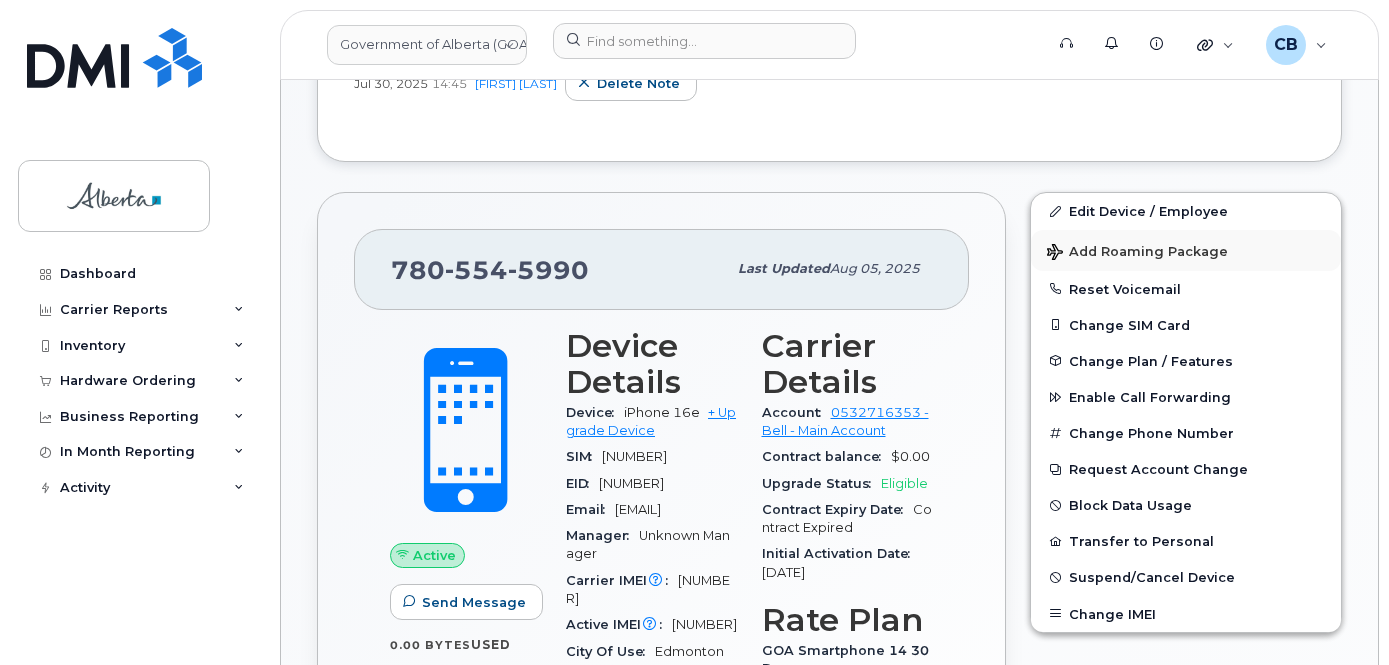 scroll, scrollTop: 628, scrollLeft: 0, axis: vertical 